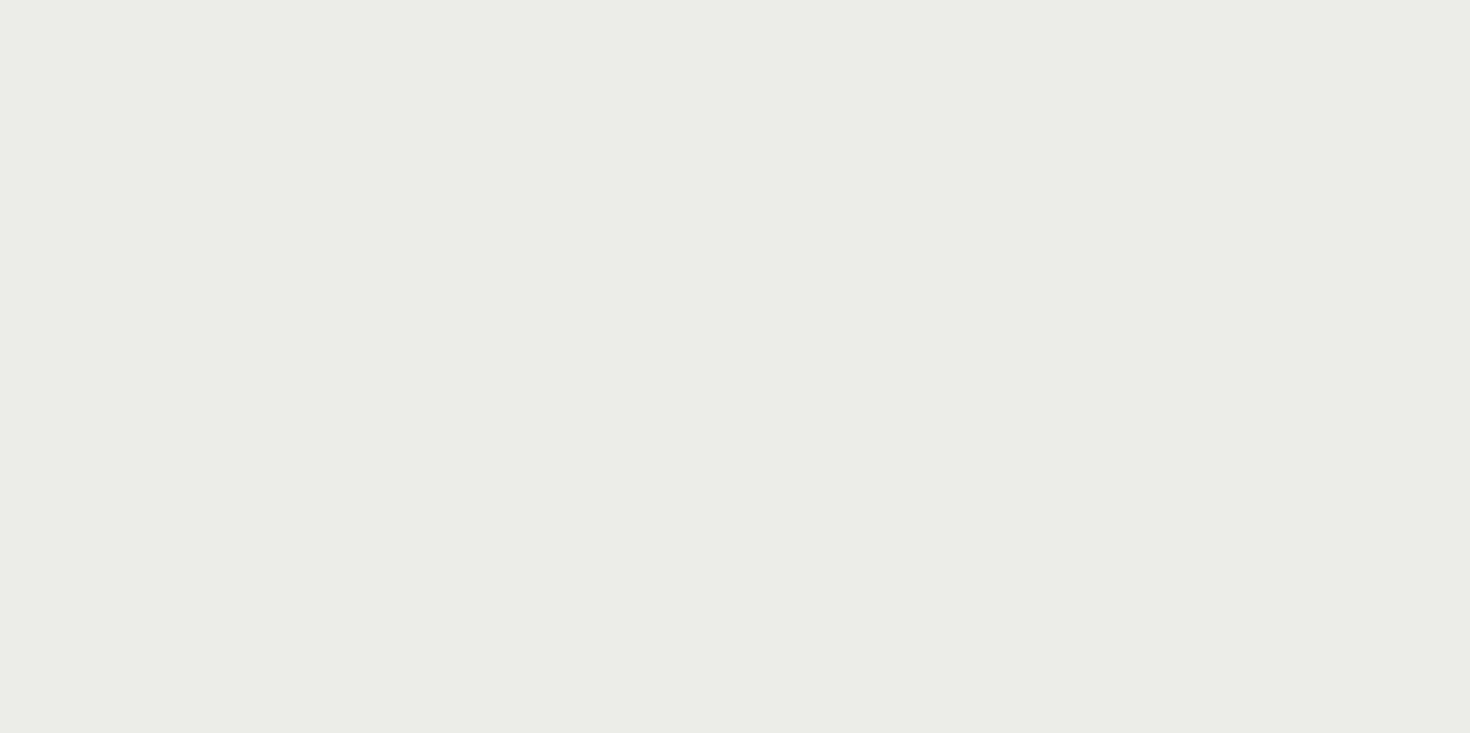 scroll, scrollTop: 0, scrollLeft: 0, axis: both 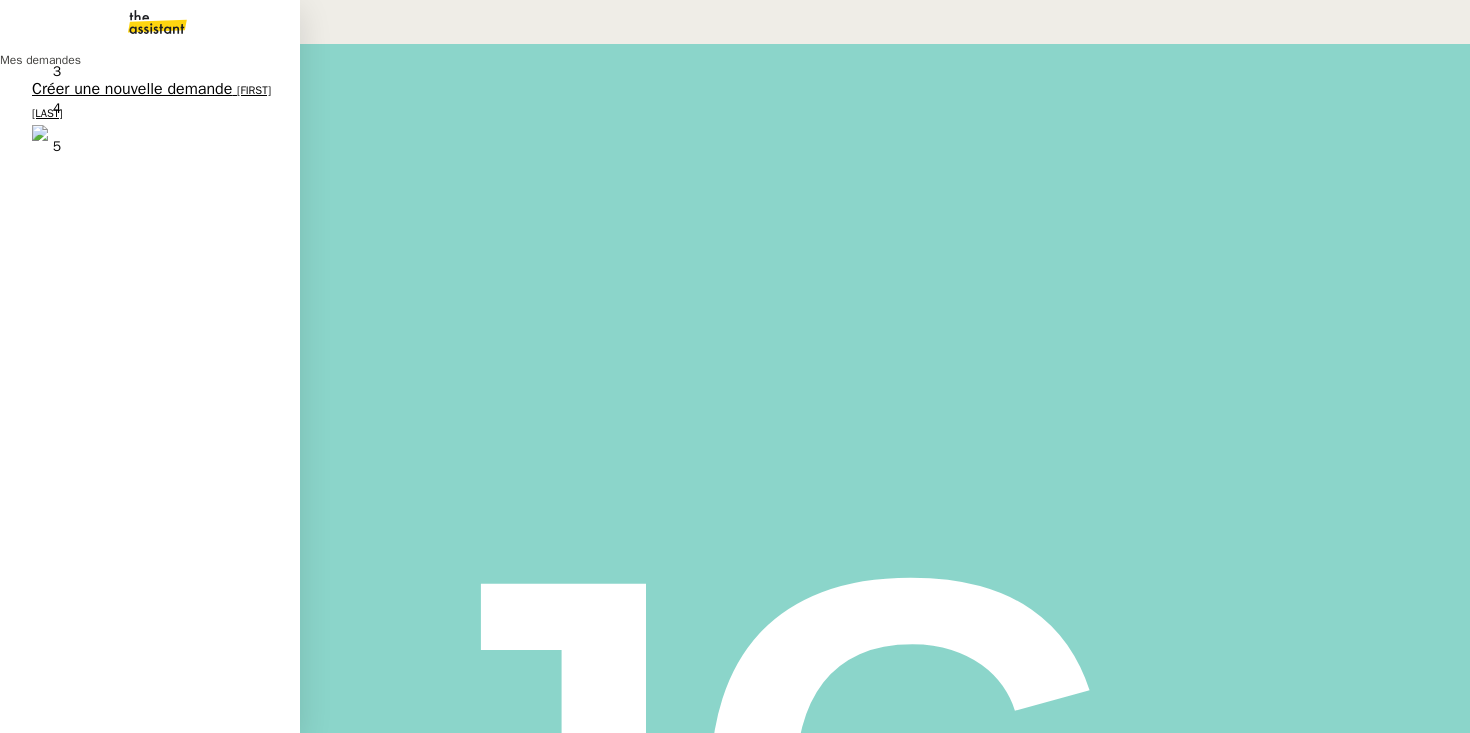 click on "Créer une nouvelle demande    Bertrand Canavaggio     0   1   2   3   4   5   6   7   8   9" at bounding box center [150, 115] 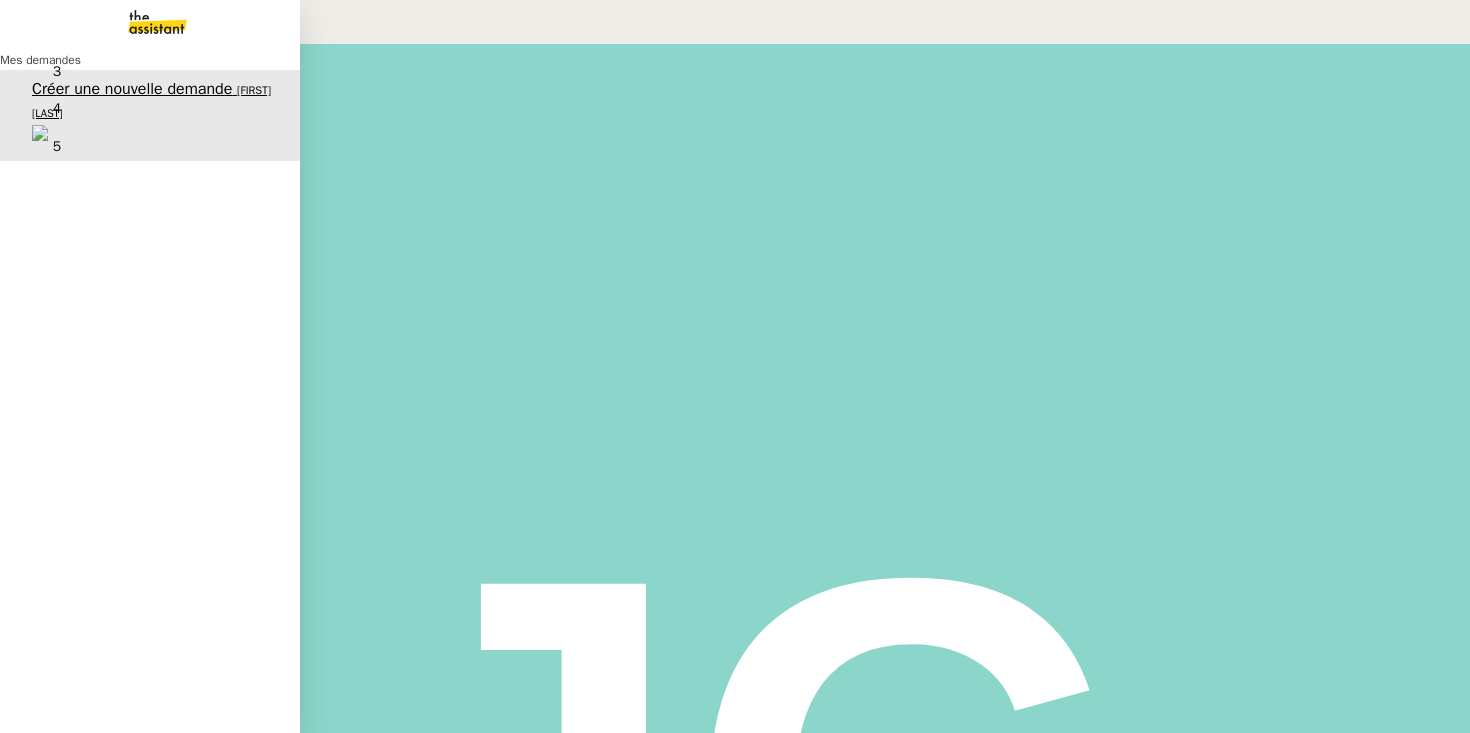 click on "Créer une nouvelle demande" at bounding box center [132, 89] 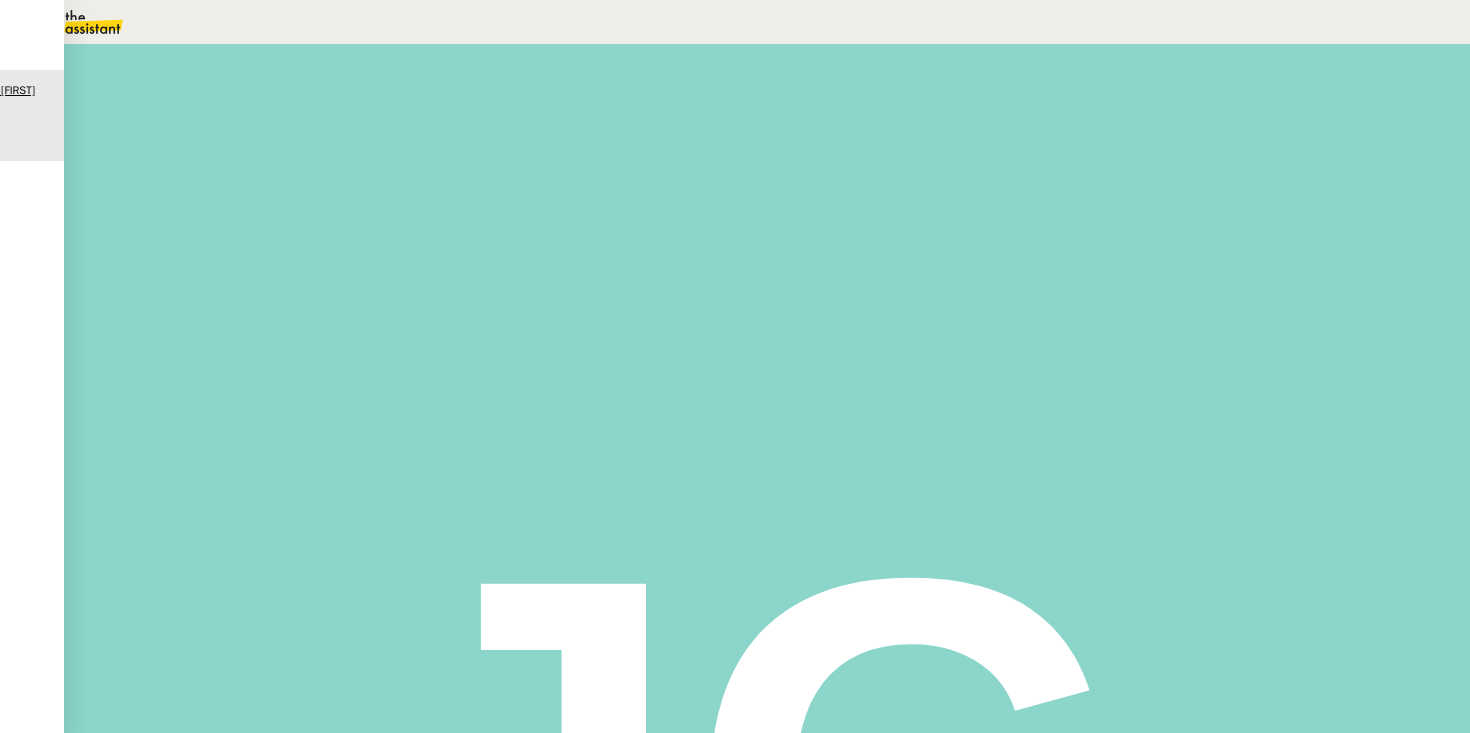 scroll, scrollTop: 120, scrollLeft: 0, axis: vertical 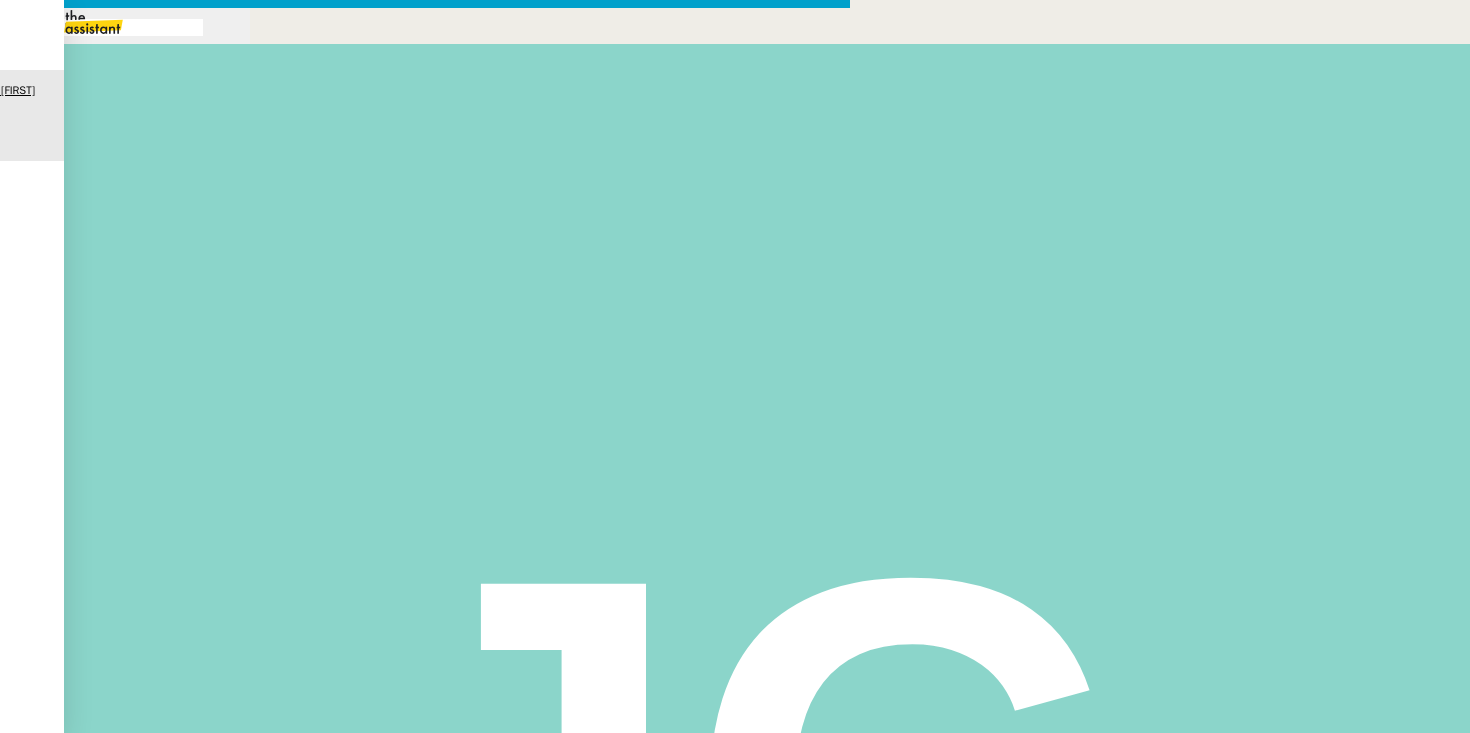 click at bounding box center [425, 835] 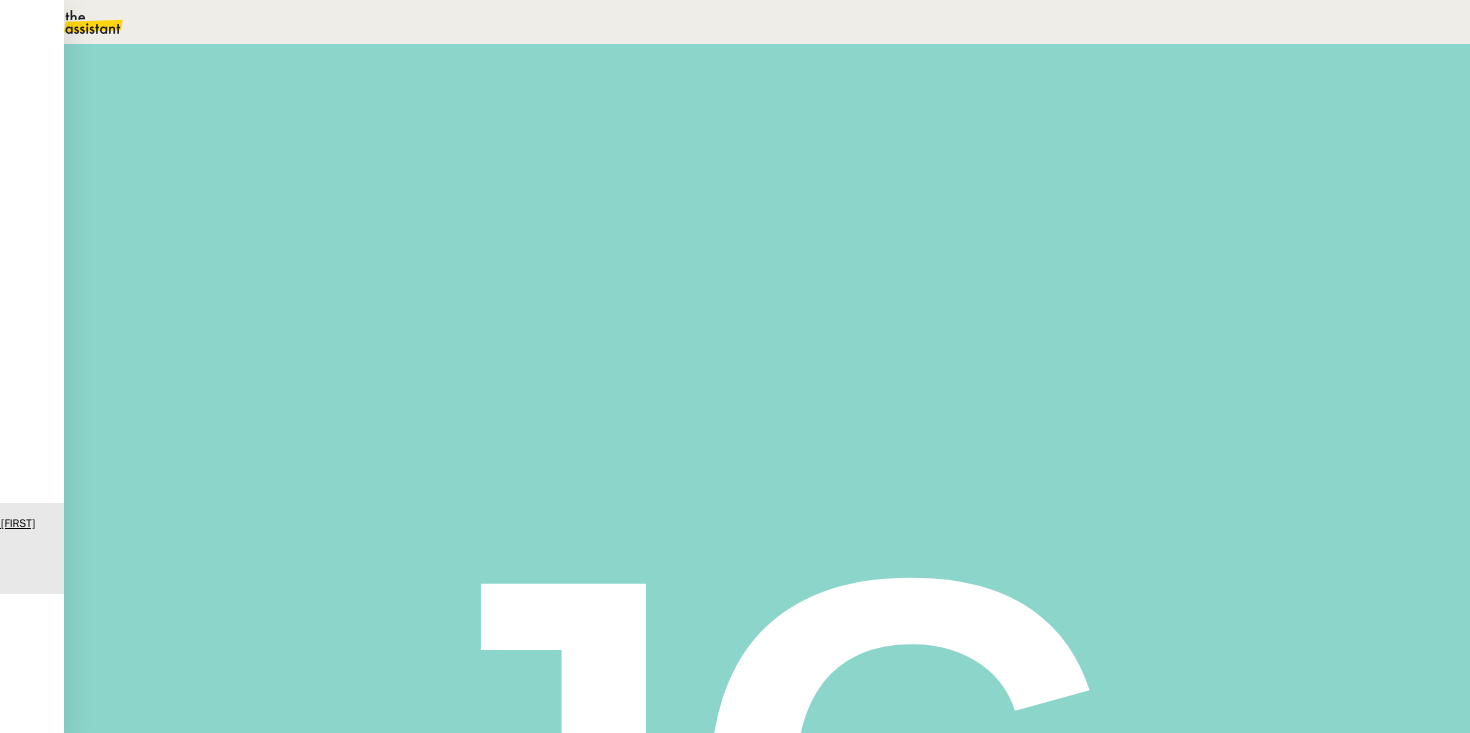 click on "Répondre" at bounding box center (258, 615) 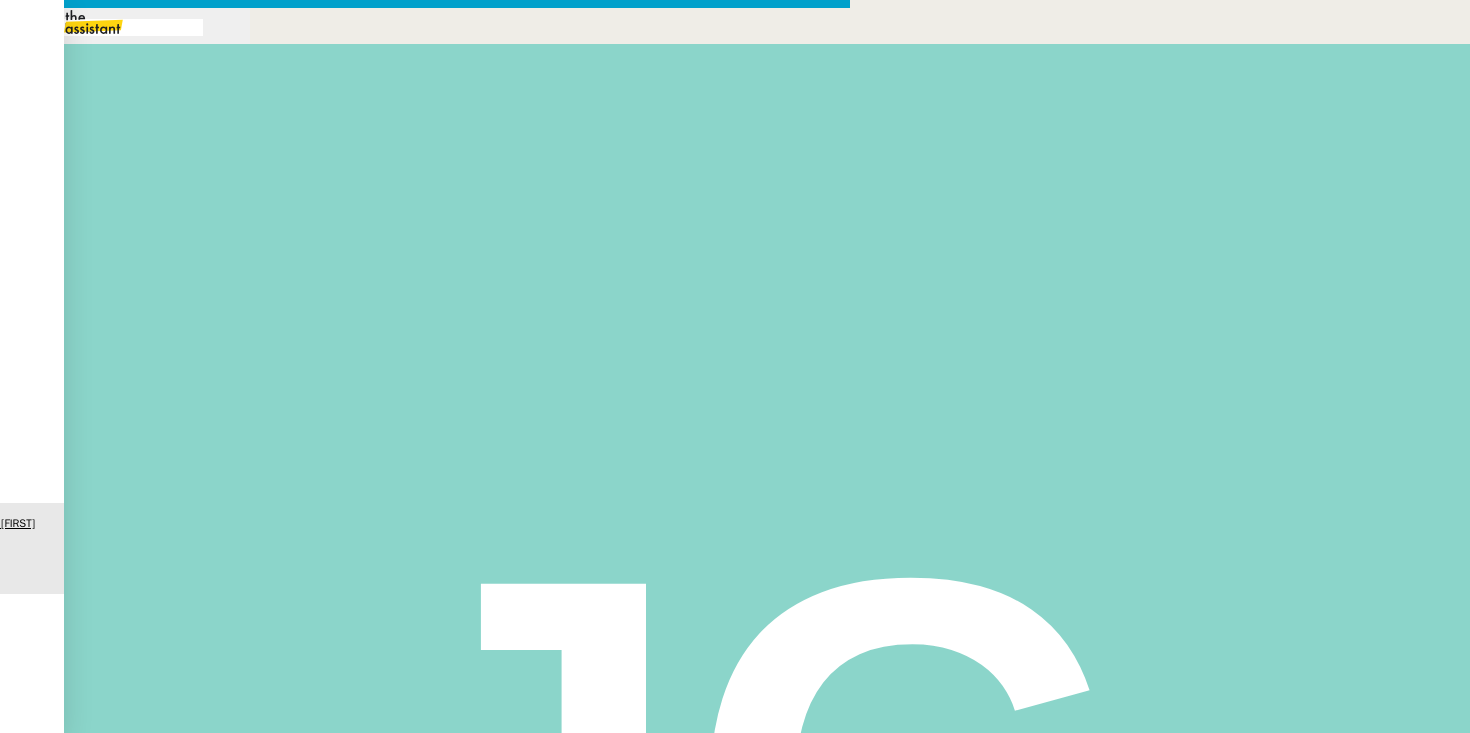 click at bounding box center (425, 837) 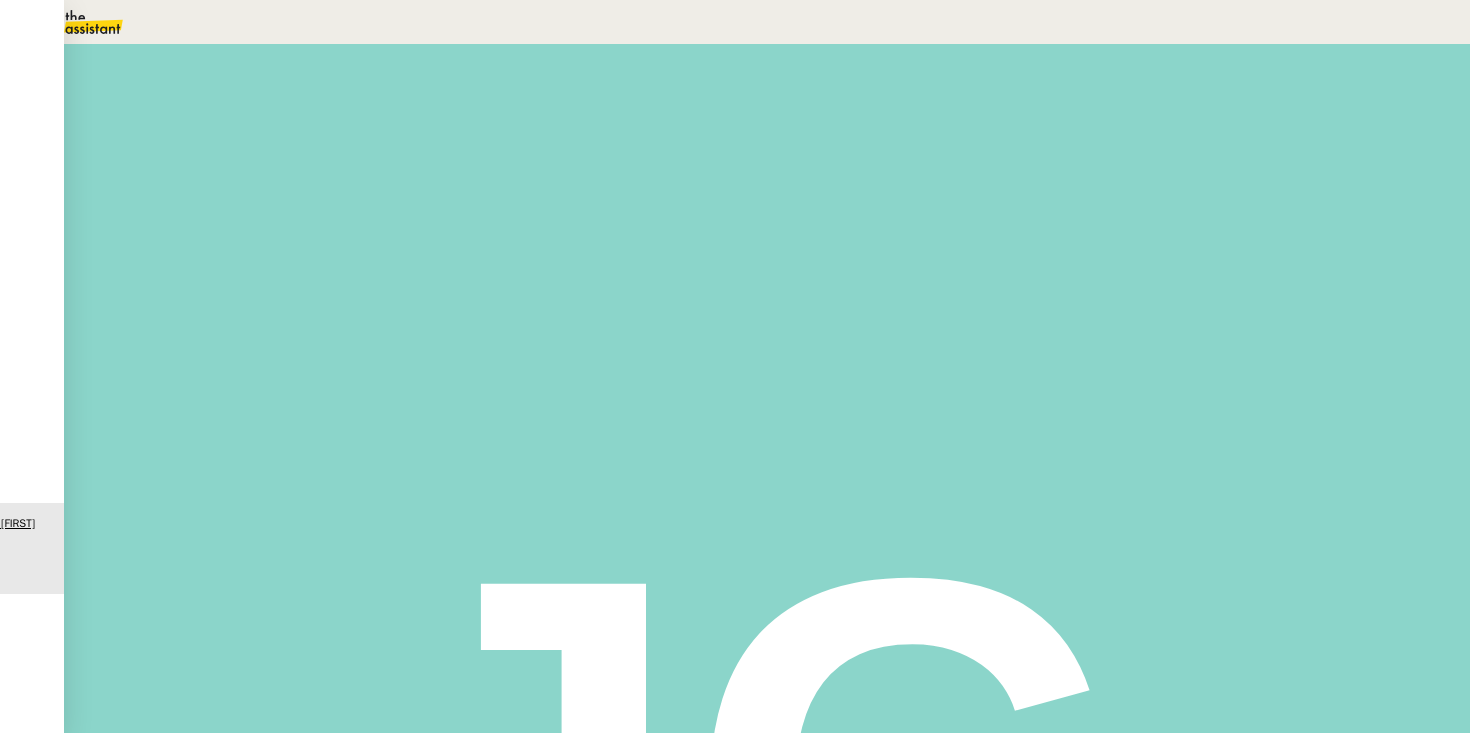 click on "Annuler" at bounding box center (256, 701) 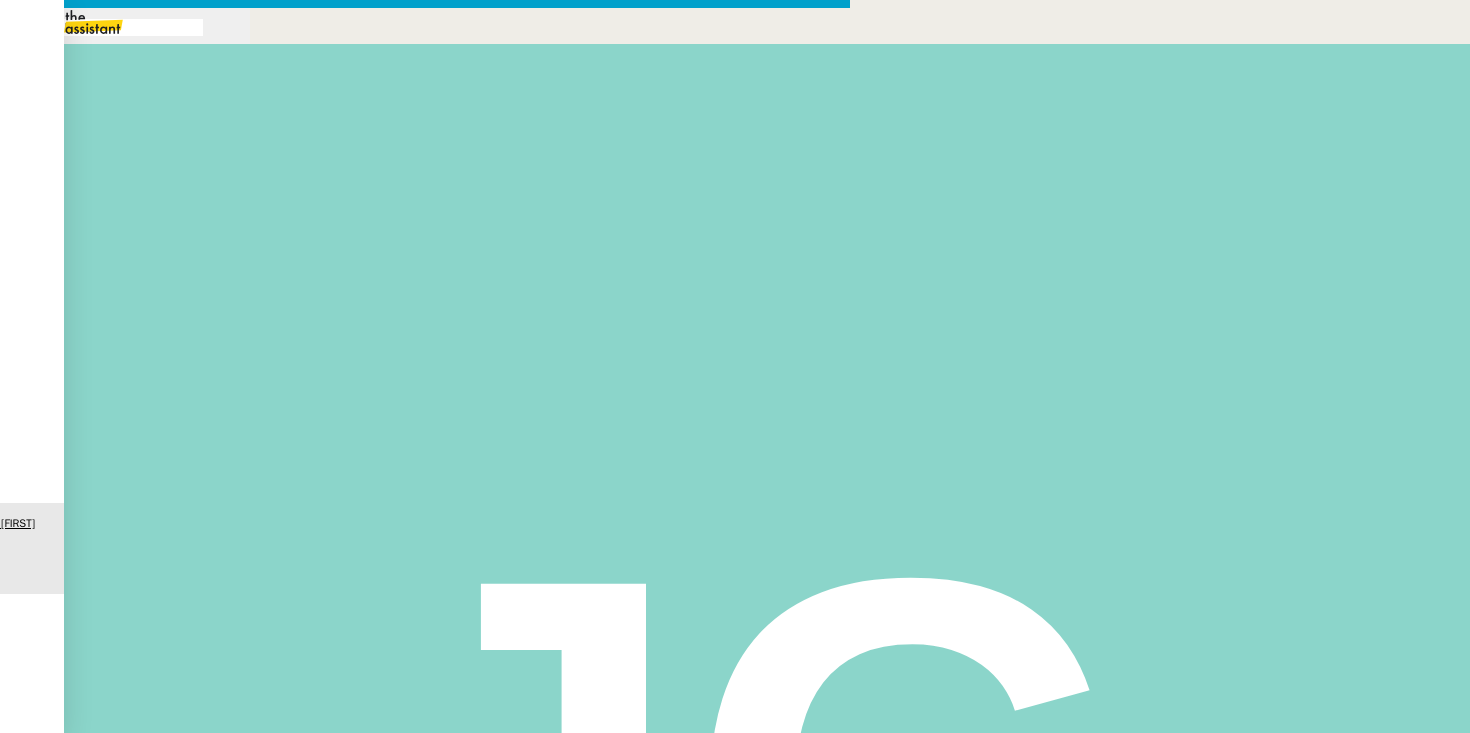 scroll, scrollTop: 0, scrollLeft: 42, axis: horizontal 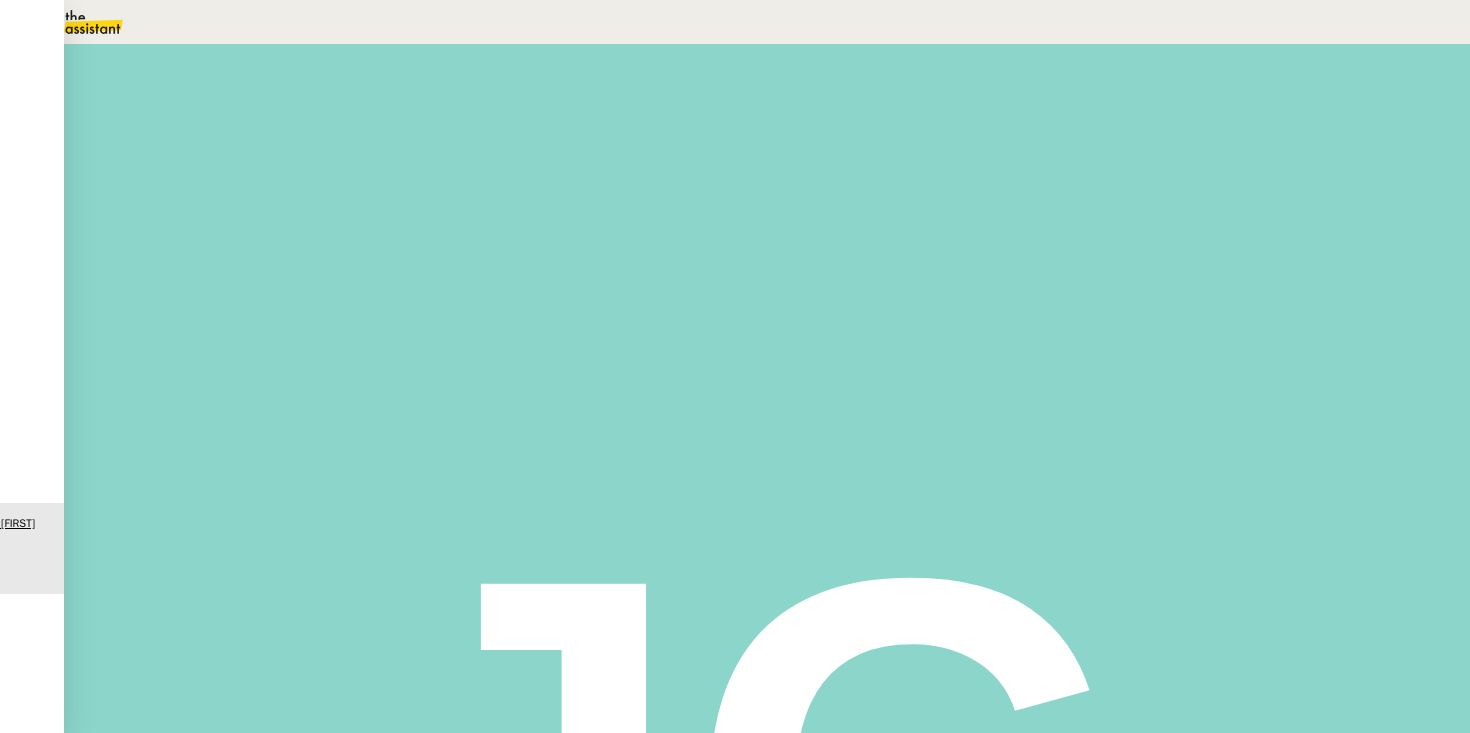 click on "Re: nouvelle demande
okok •••" at bounding box center [656, 349] 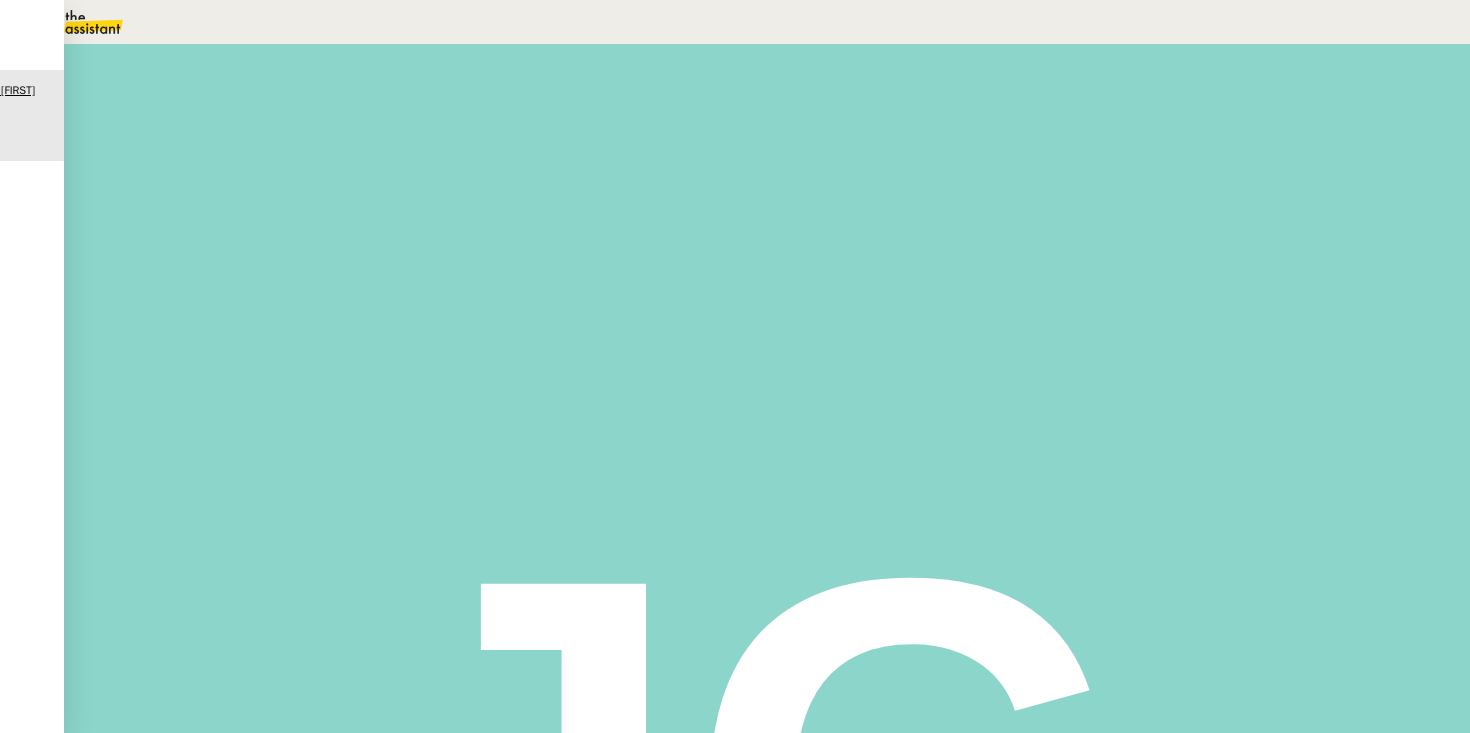 click at bounding box center [656, 401] 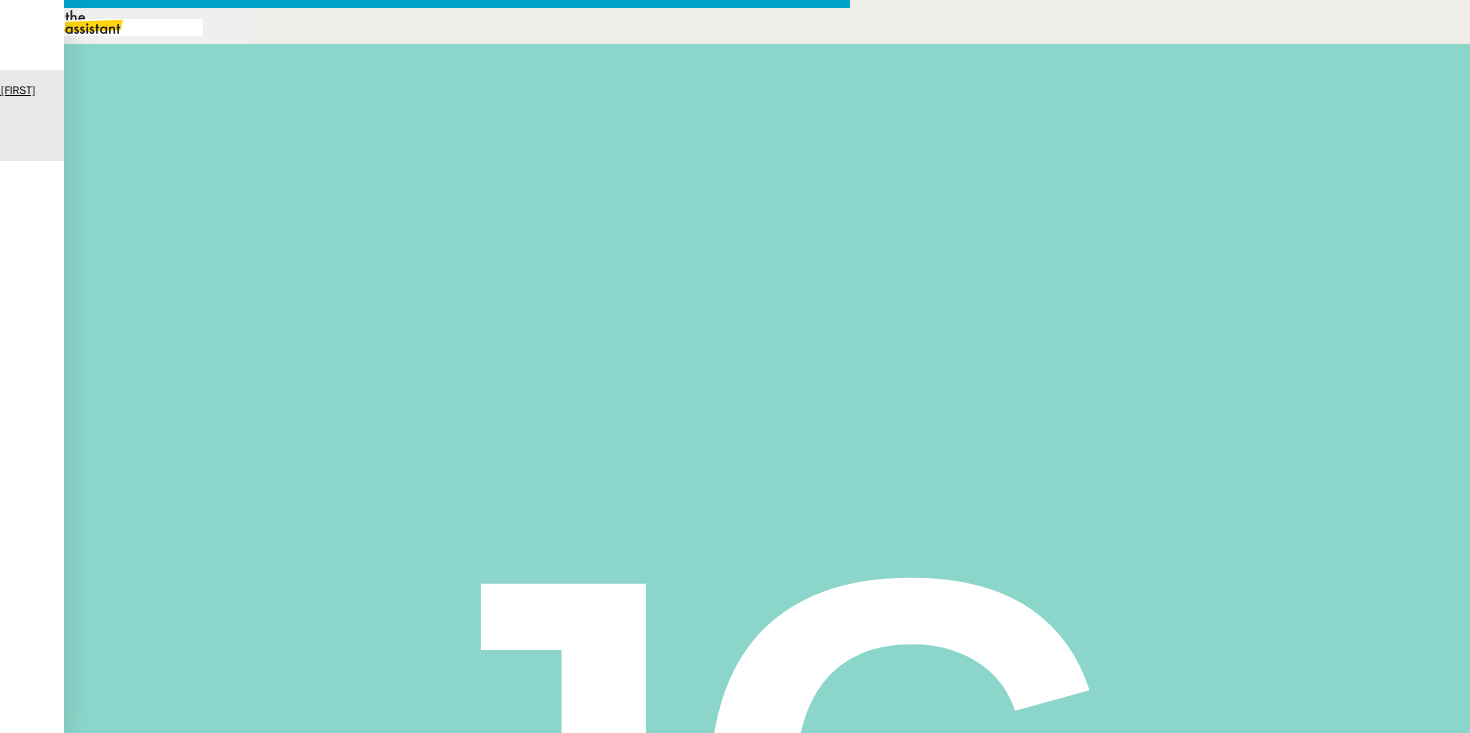 scroll, scrollTop: 0, scrollLeft: 42, axis: horizontal 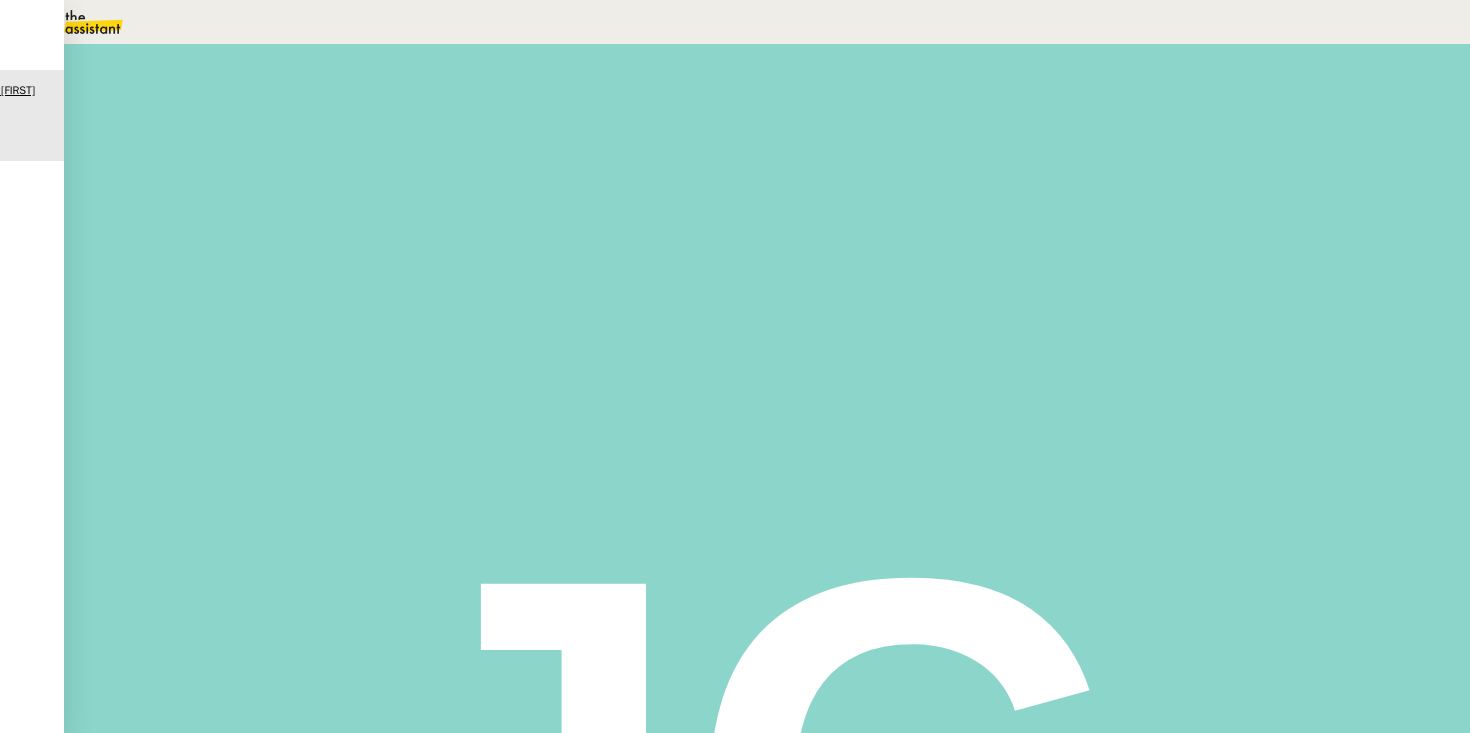 click on "okok" at bounding box center [656, 378] 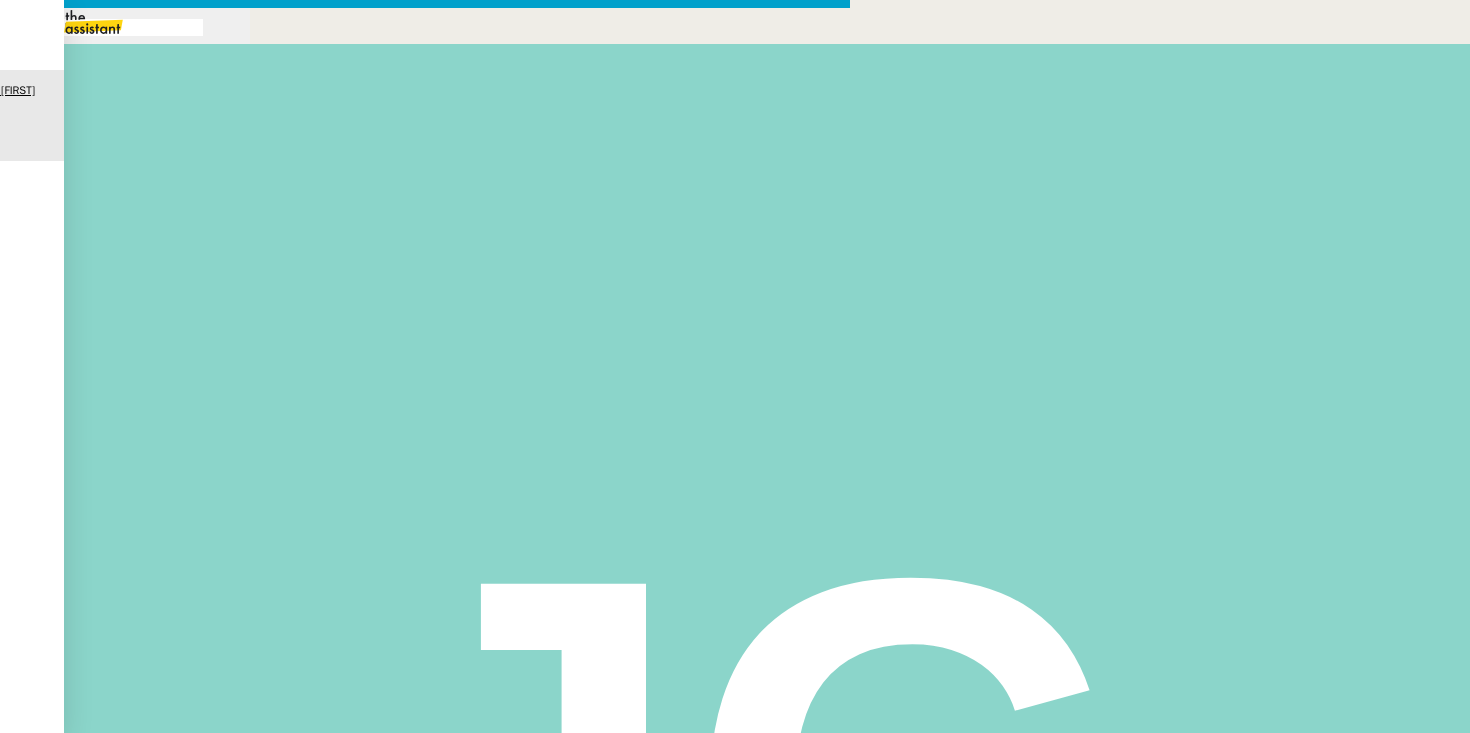 scroll, scrollTop: 0, scrollLeft: 42, axis: horizontal 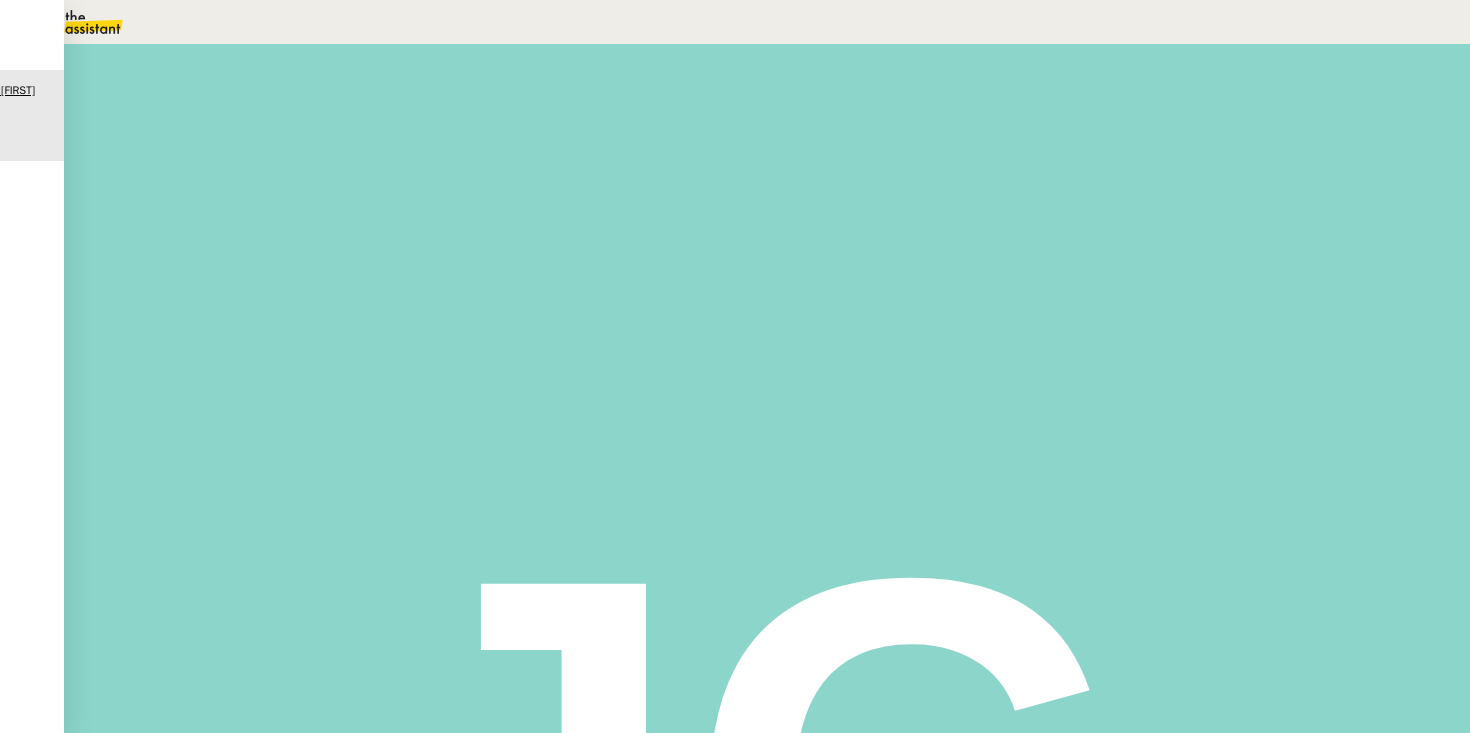 click on "Task 1" at bounding box center (463, 288) 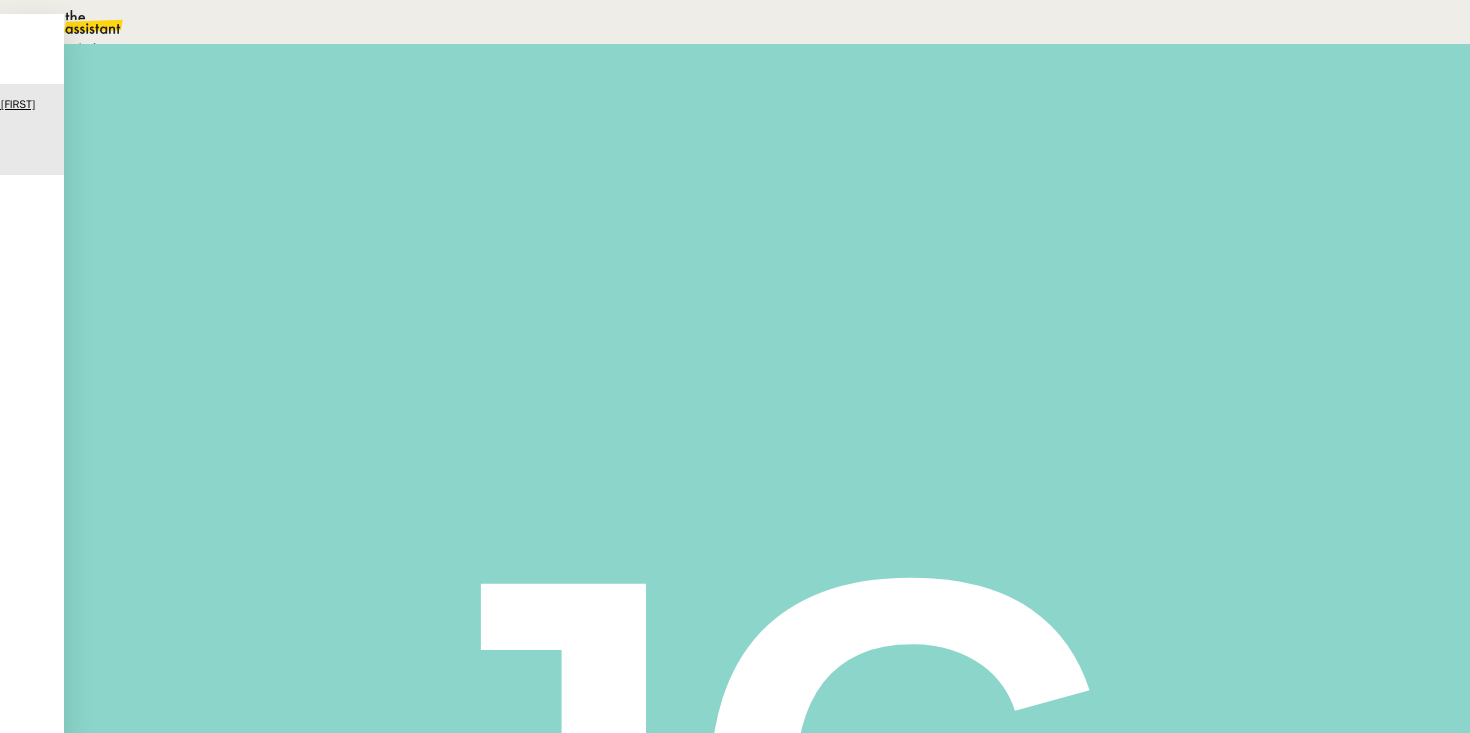 click on "Aucune action supplémentaire n'est nécessaire." at bounding box center [213, 49] 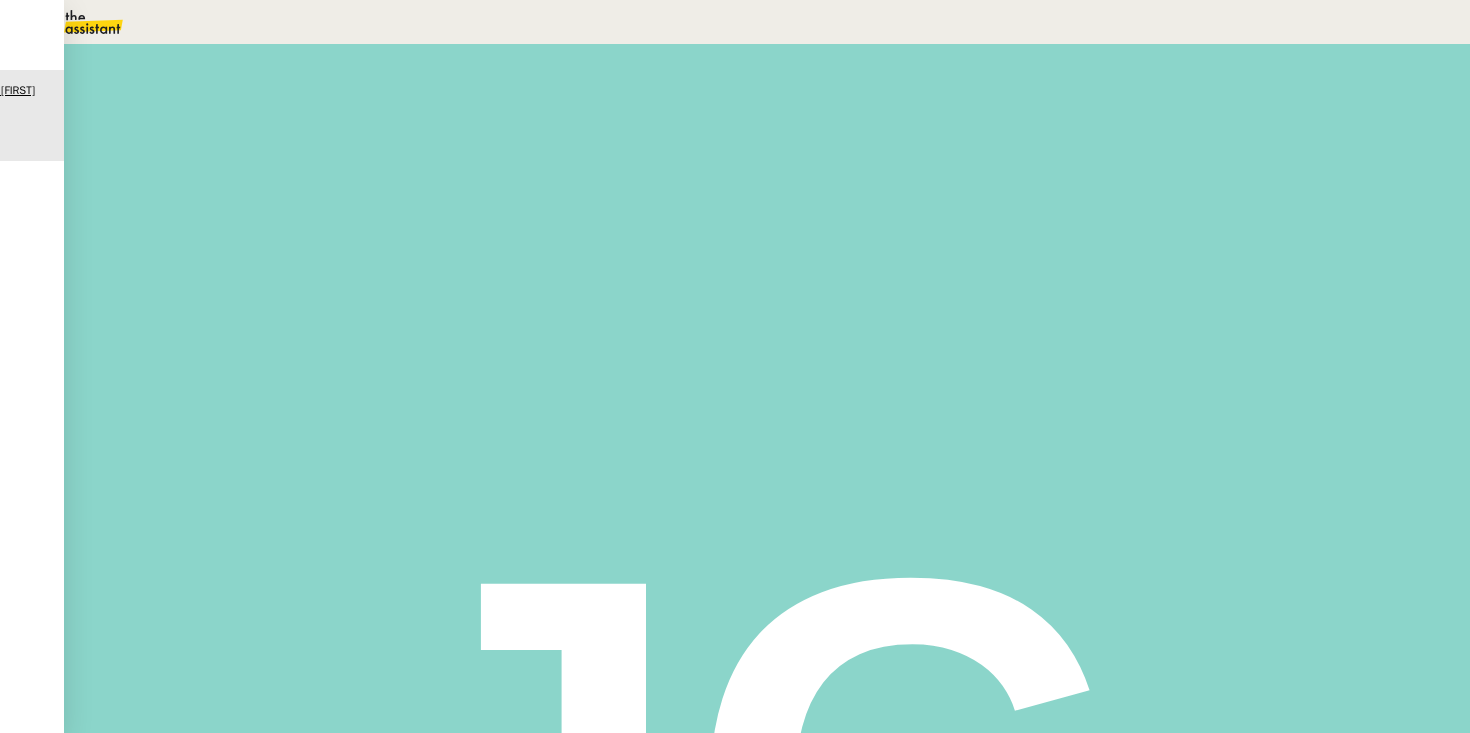 click on "Sauver" at bounding box center [1073, 188] 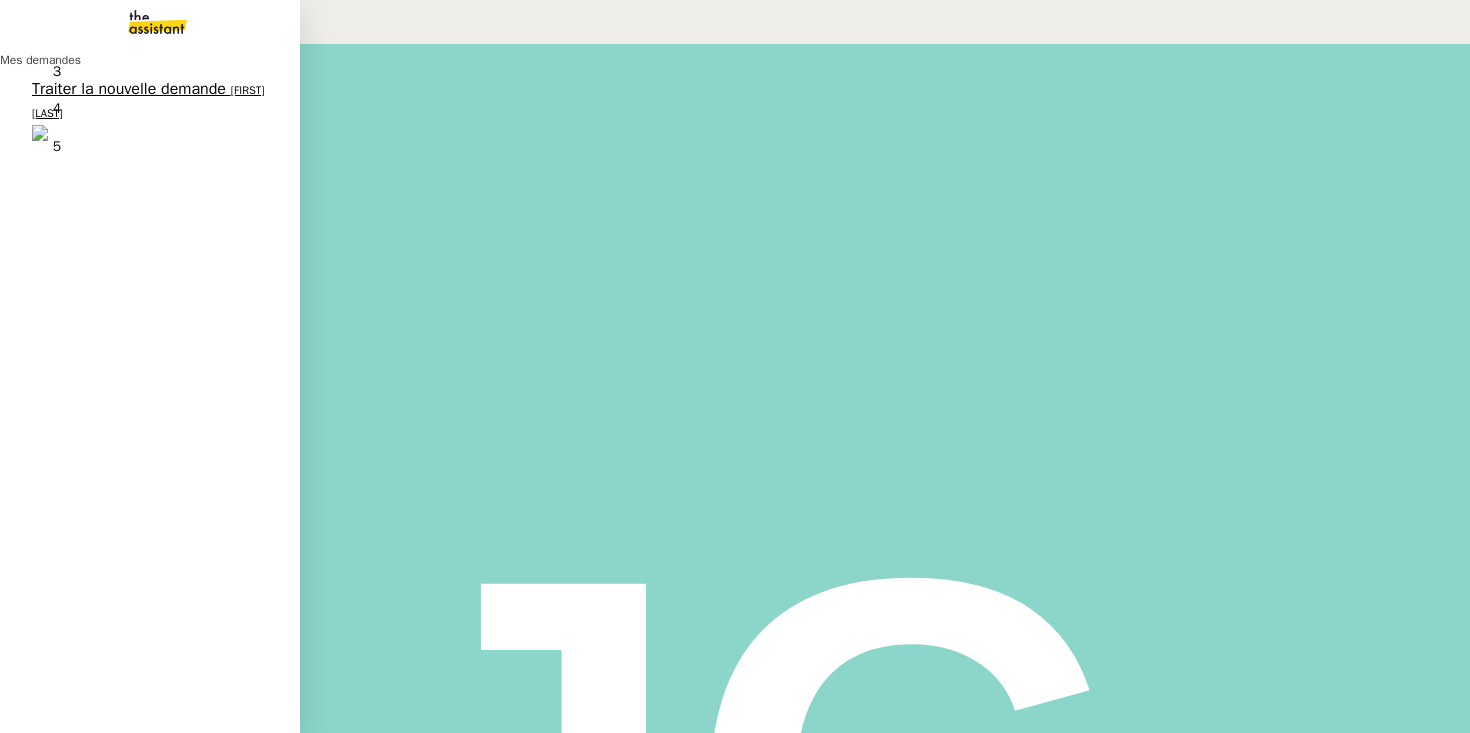 click on "Traiter la nouvelle demande    Bertrand Canavaggio     0   1   2   3   4   5   6   7   8   9" at bounding box center [150, 115] 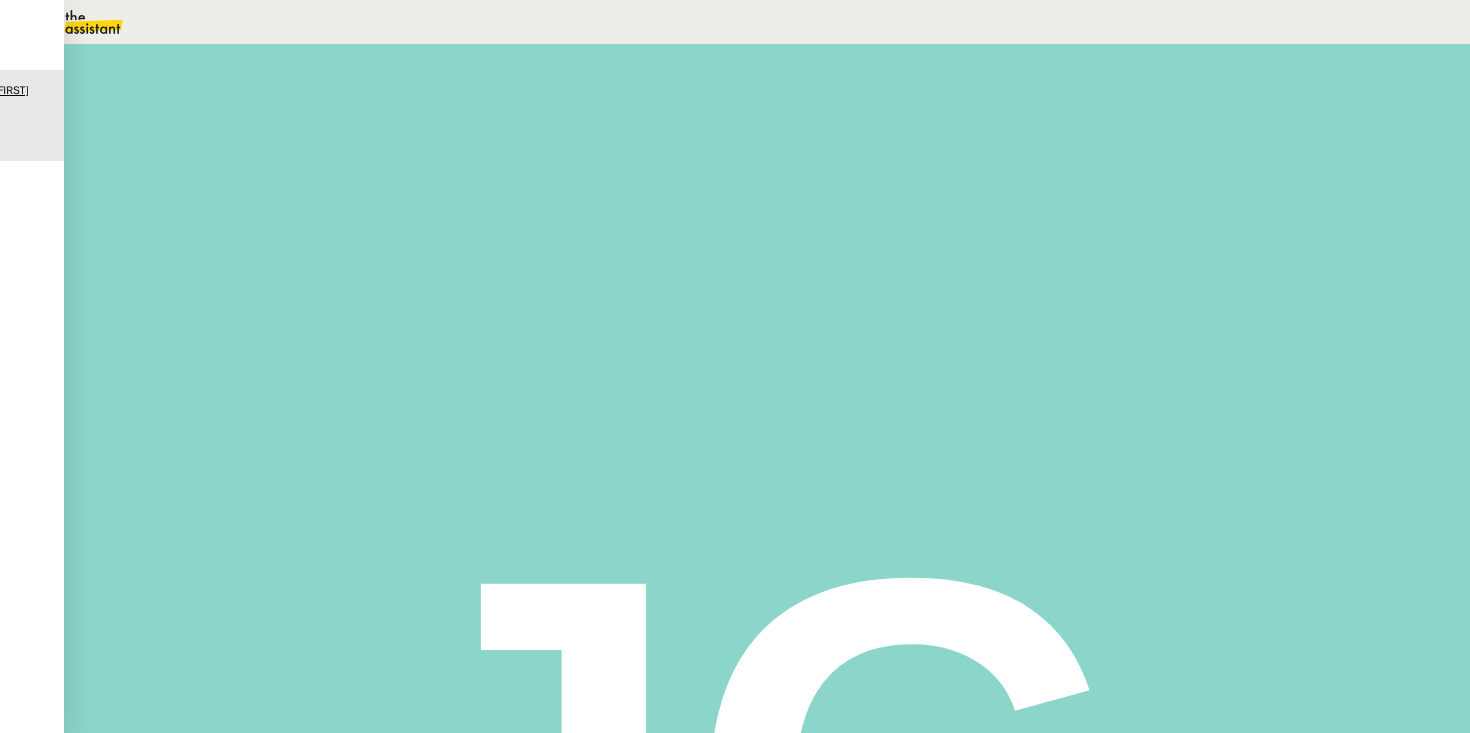 click on "[FIRST] [LAST] Répondre" at bounding box center [656, 515] 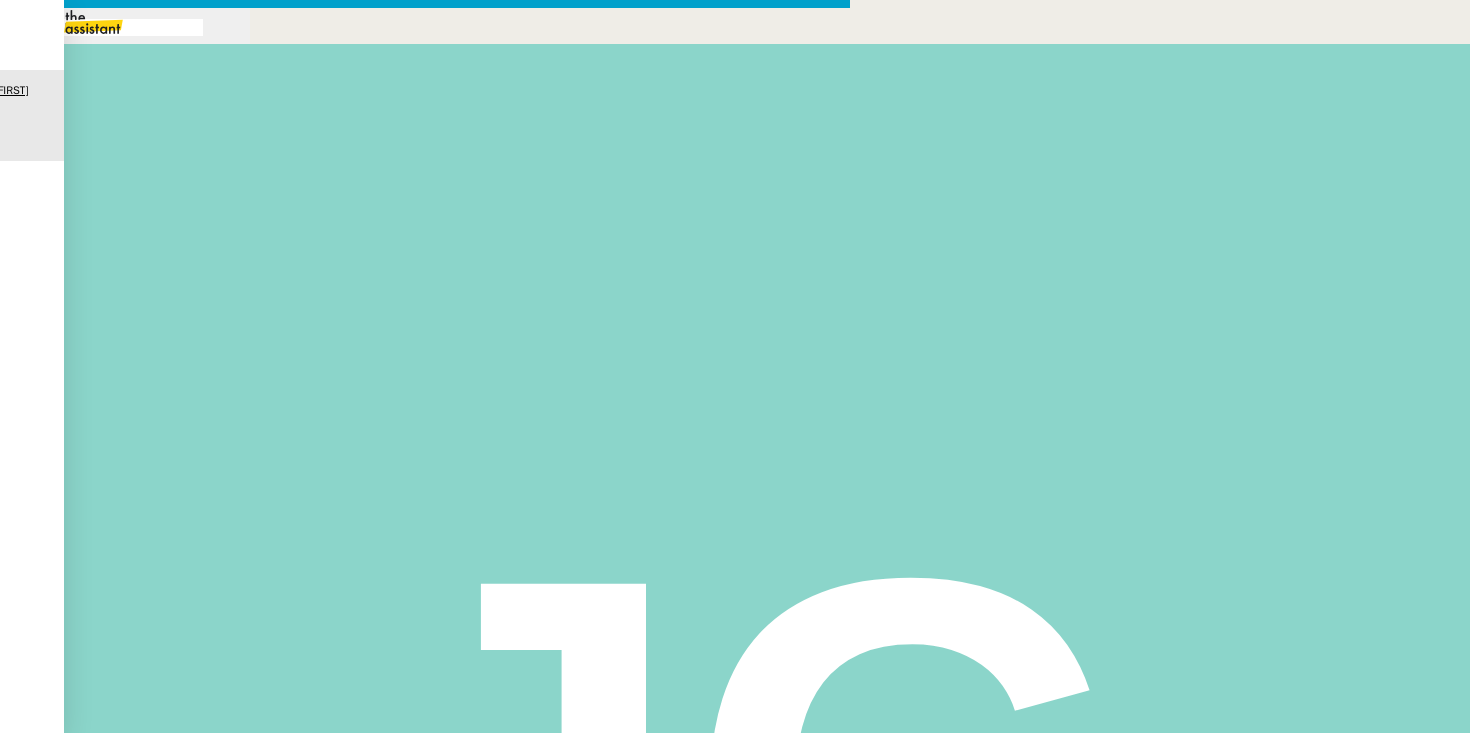 click at bounding box center (425, 837) 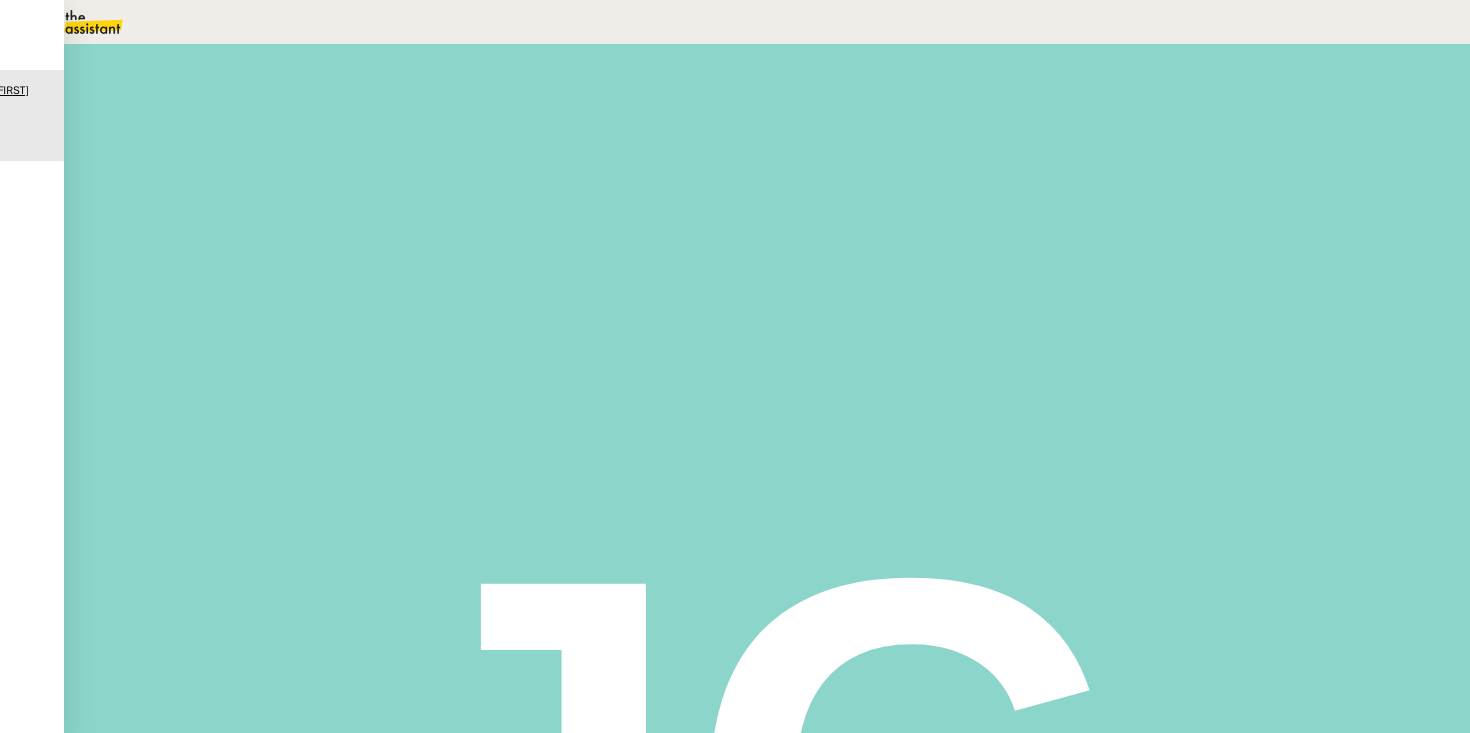 click on "Nouvelle demande bis" at bounding box center [656, 456] 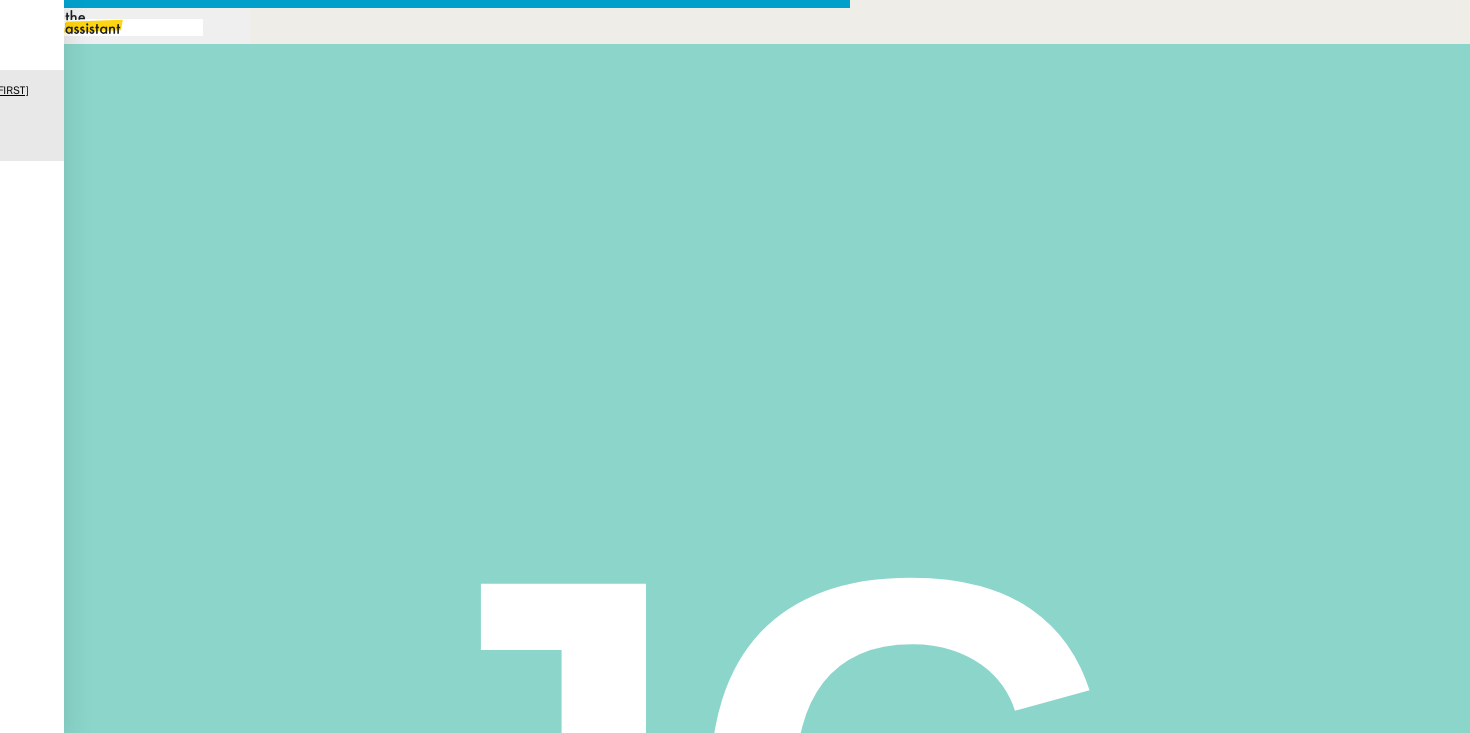 scroll, scrollTop: 0, scrollLeft: 42, axis: horizontal 